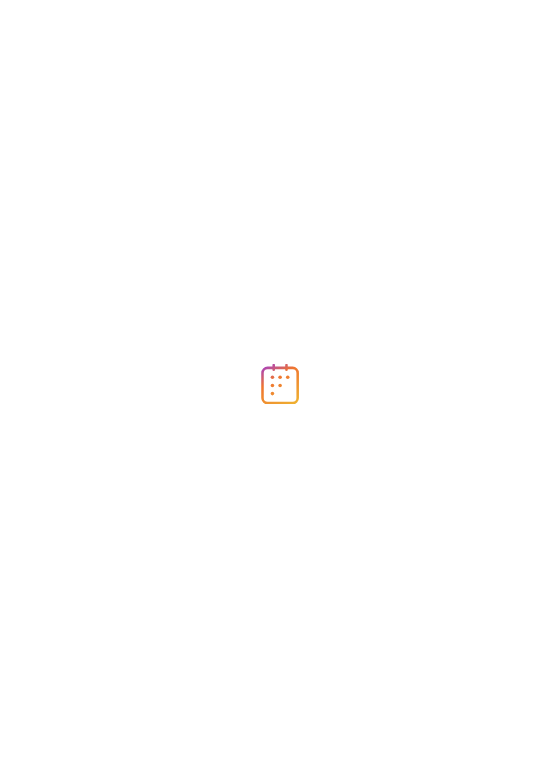 scroll, scrollTop: 0, scrollLeft: 0, axis: both 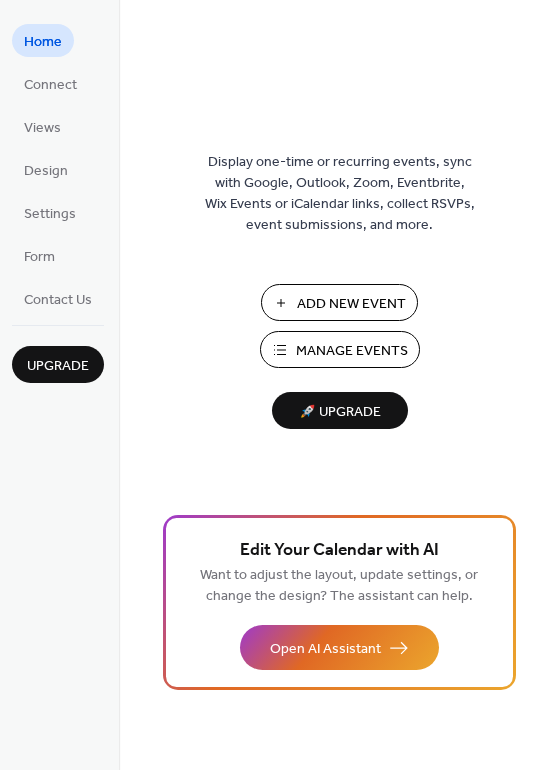 click on "Add New Event" at bounding box center (351, 304) 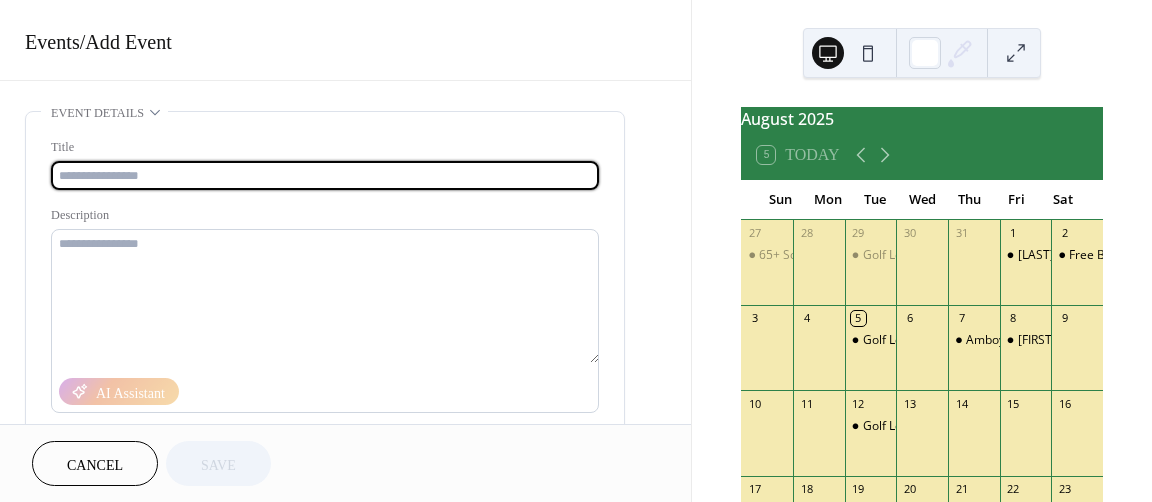 scroll, scrollTop: 0, scrollLeft: 0, axis: both 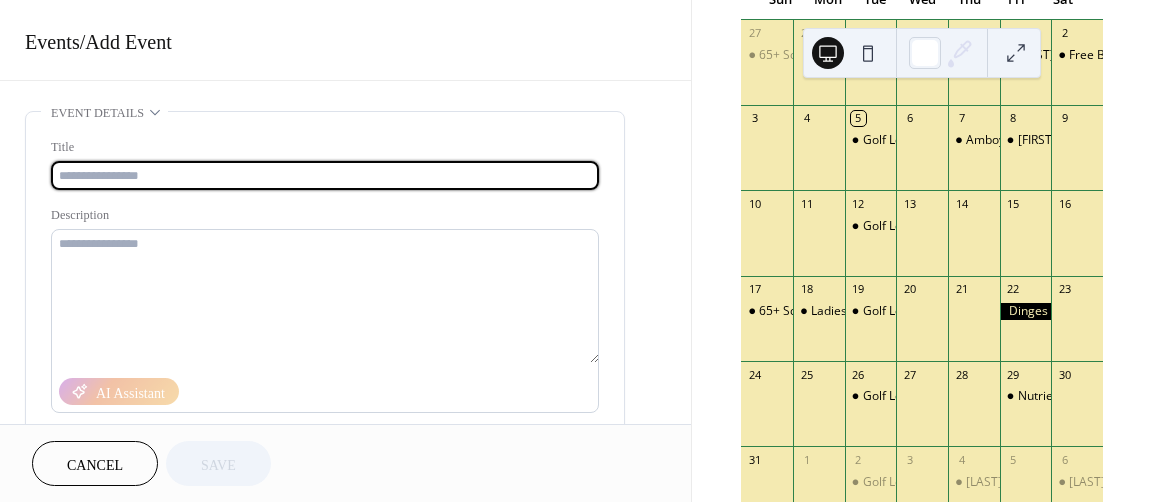 click at bounding box center [1077, 157] 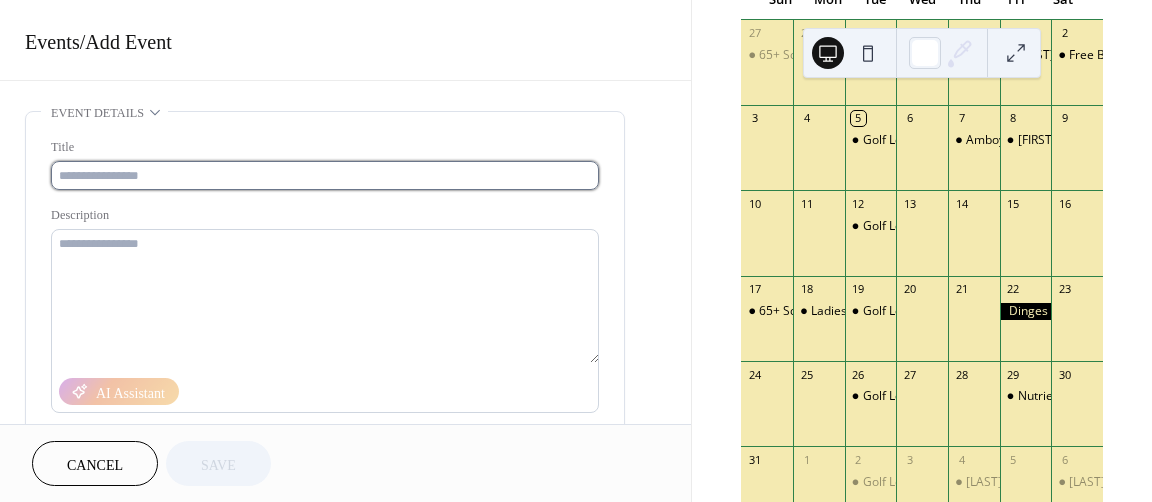 click at bounding box center (325, 175) 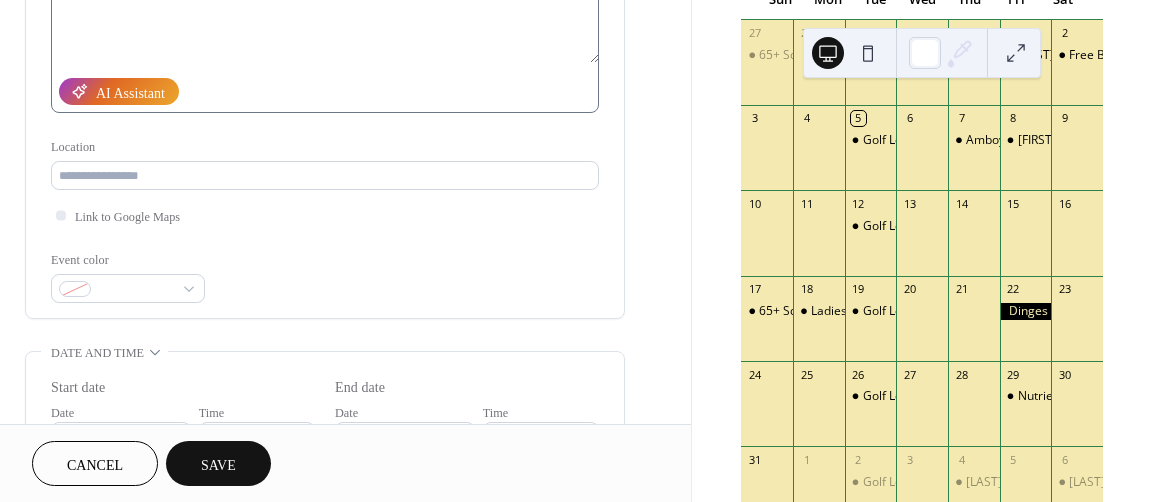 scroll, scrollTop: 400, scrollLeft: 0, axis: vertical 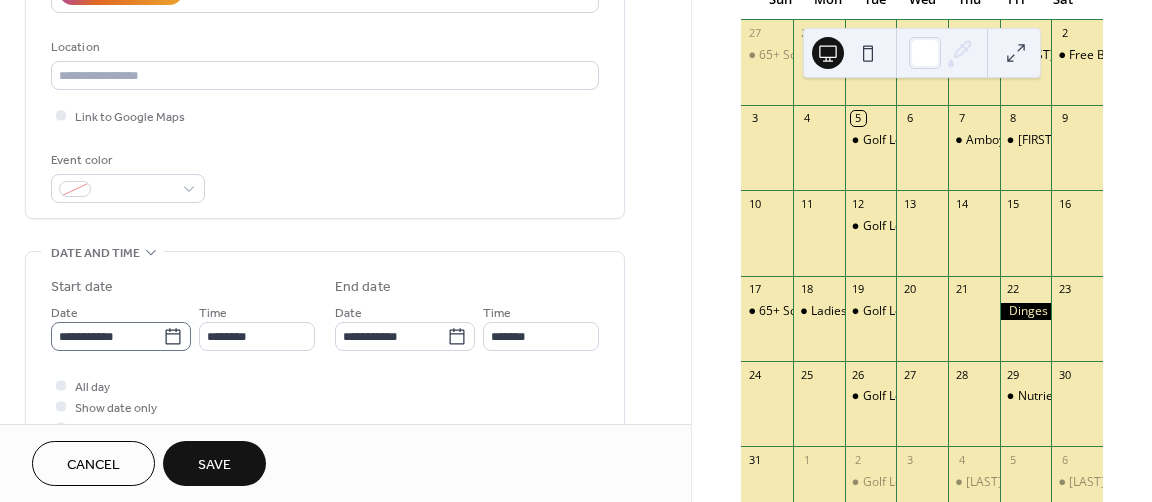 type on "**********" 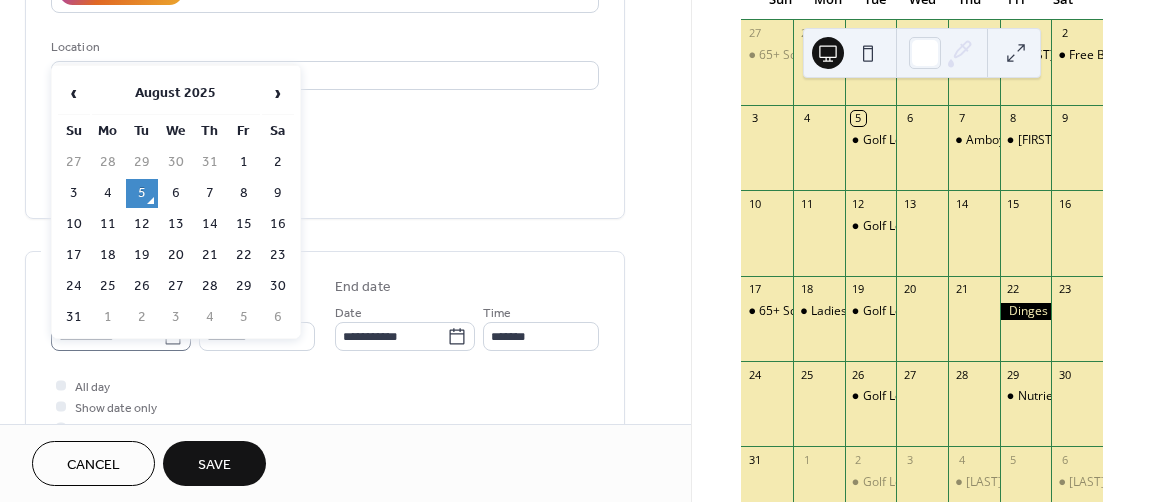 click 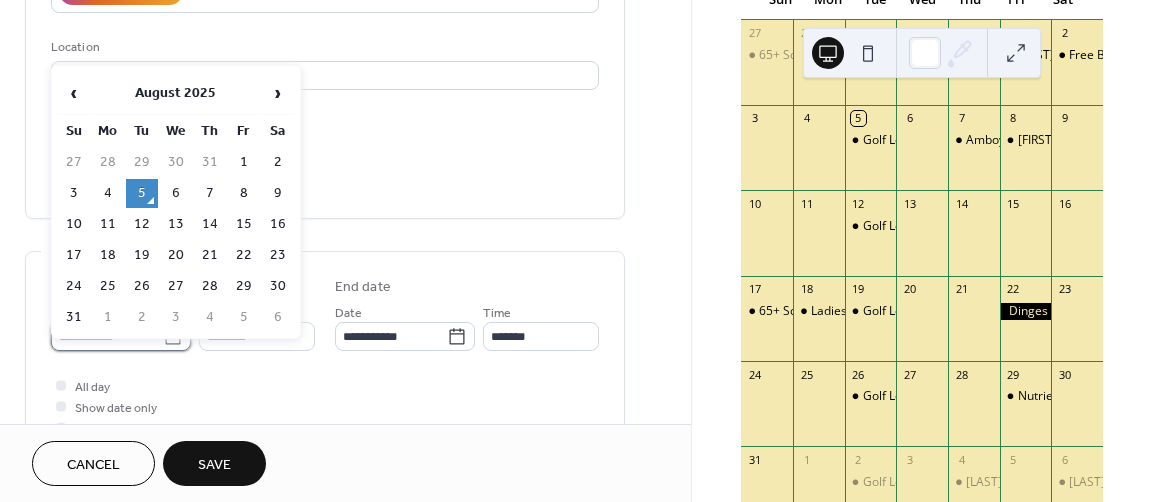 click on "**********" at bounding box center [107, 336] 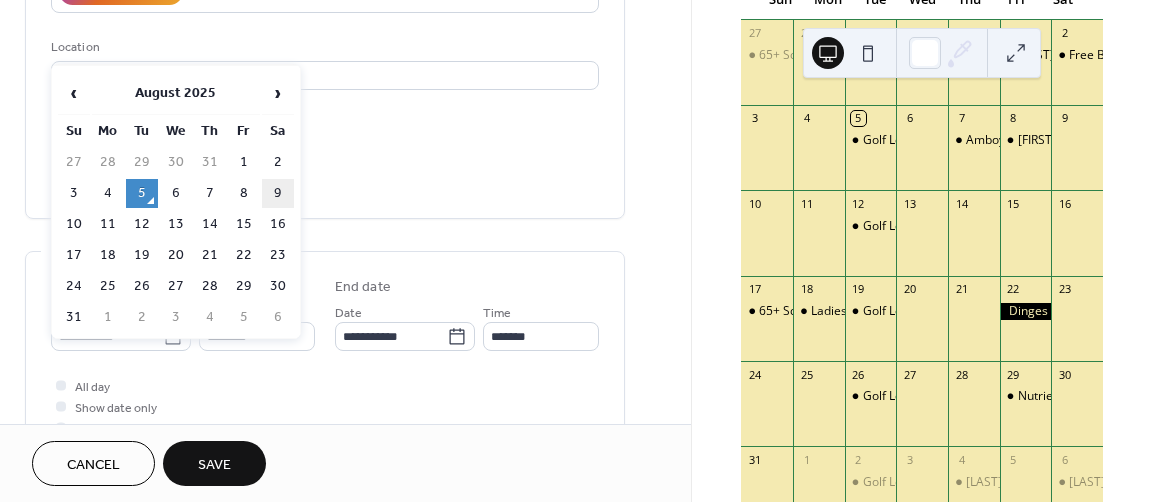 click on "9" at bounding box center [278, 193] 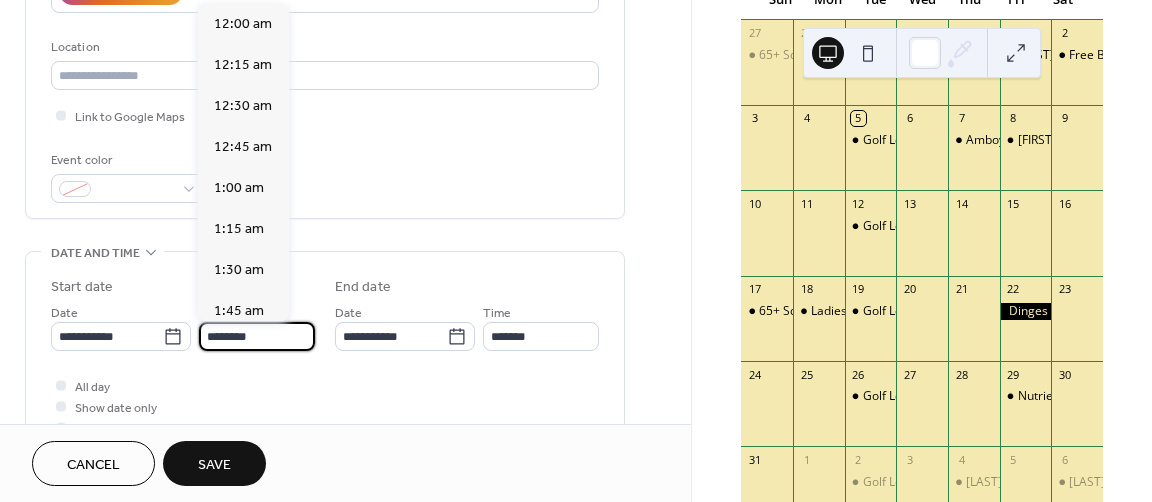 click on "********" at bounding box center (257, 336) 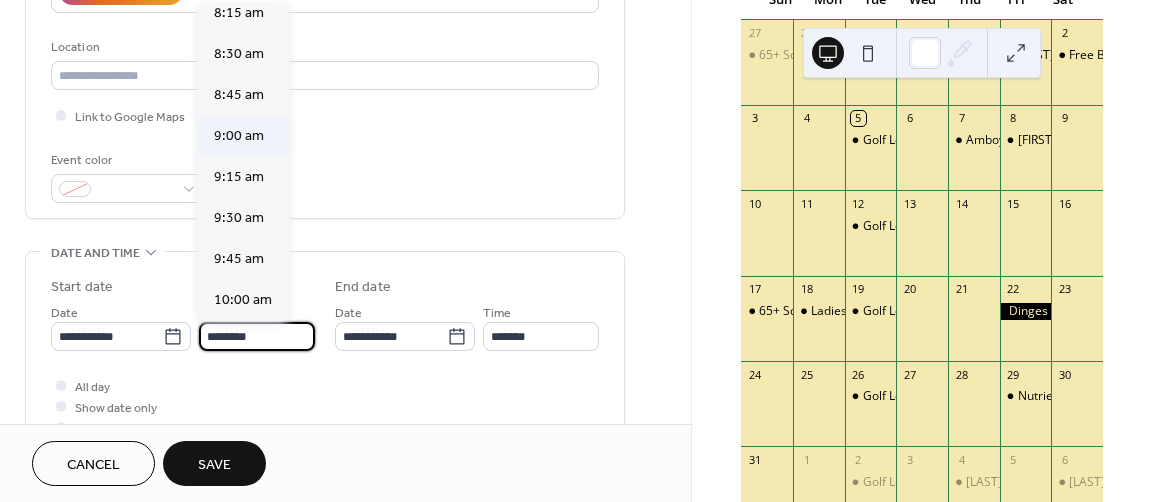 scroll, scrollTop: 1368, scrollLeft: 0, axis: vertical 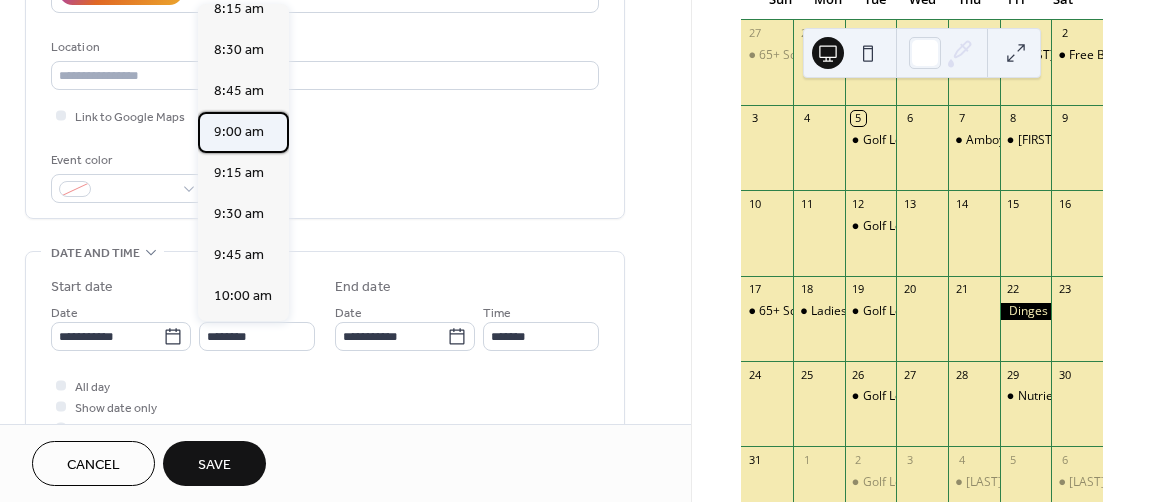 click on "9:00 am" at bounding box center (239, 132) 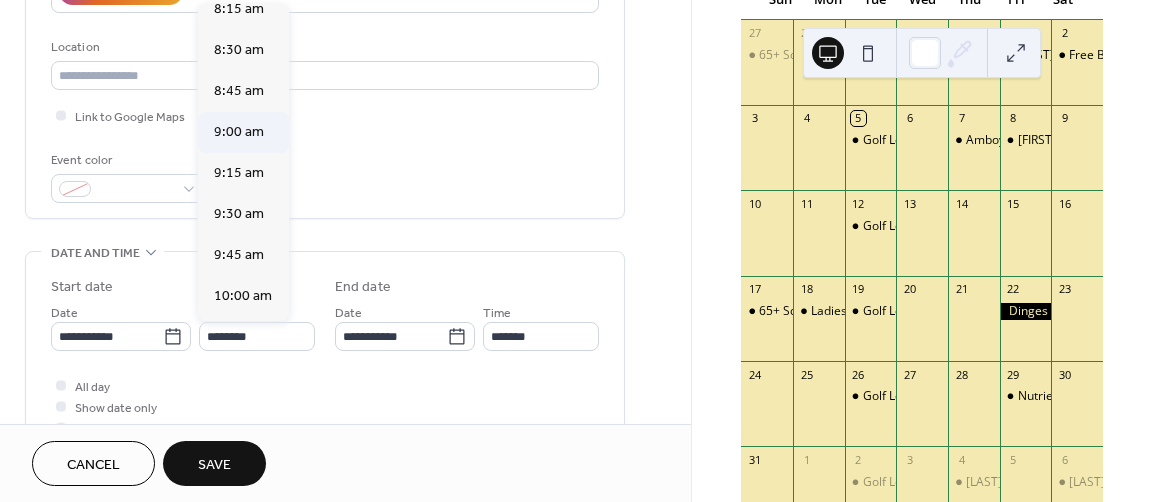 type on "*******" 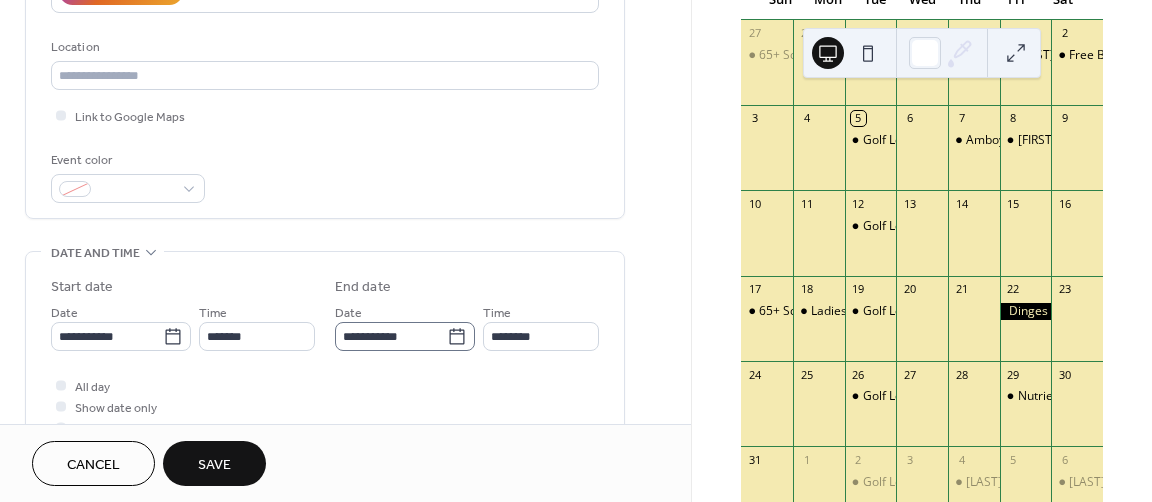 click 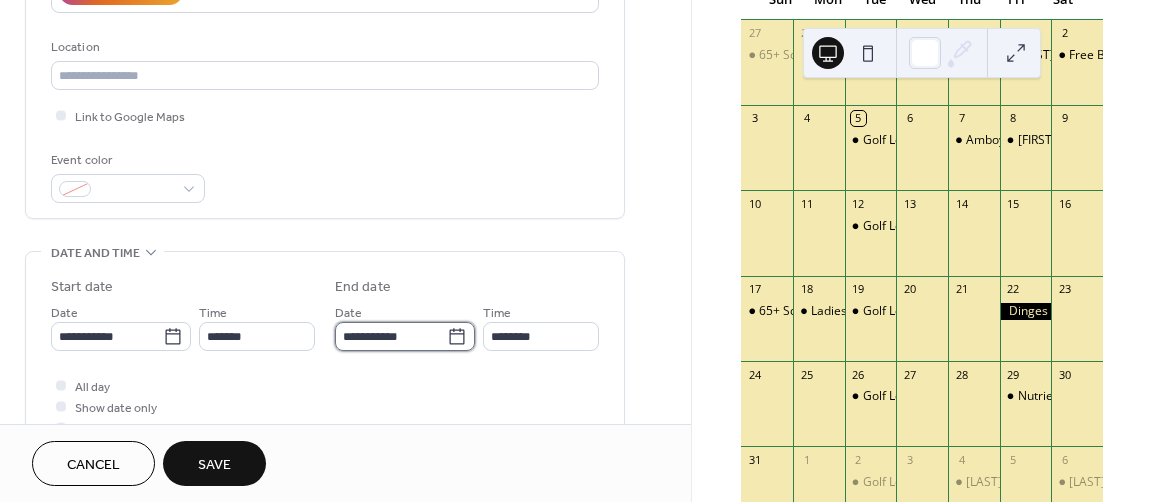 click on "**********" at bounding box center (391, 336) 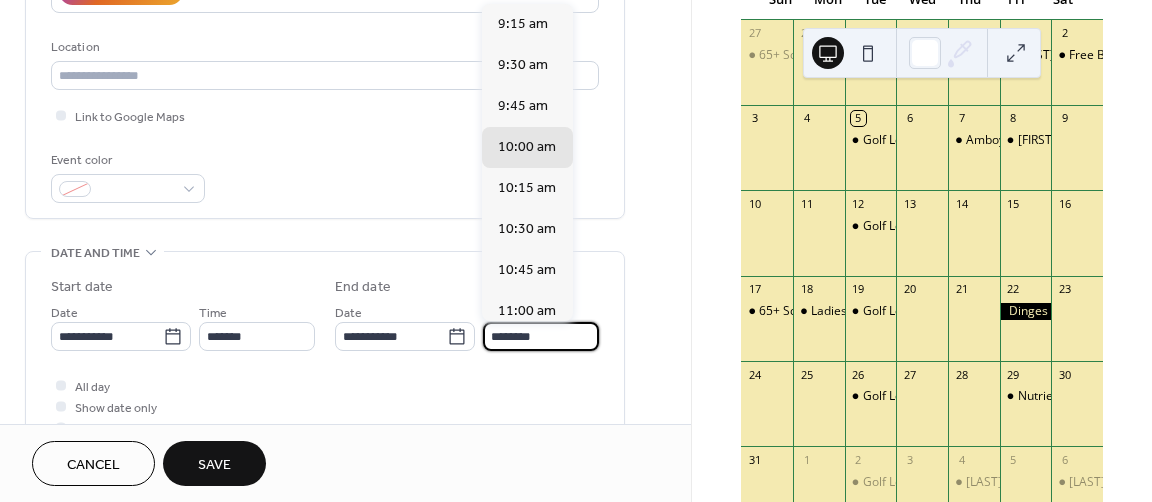 drag, startPoint x: 540, startPoint y: 337, endPoint x: 486, endPoint y: 337, distance: 54 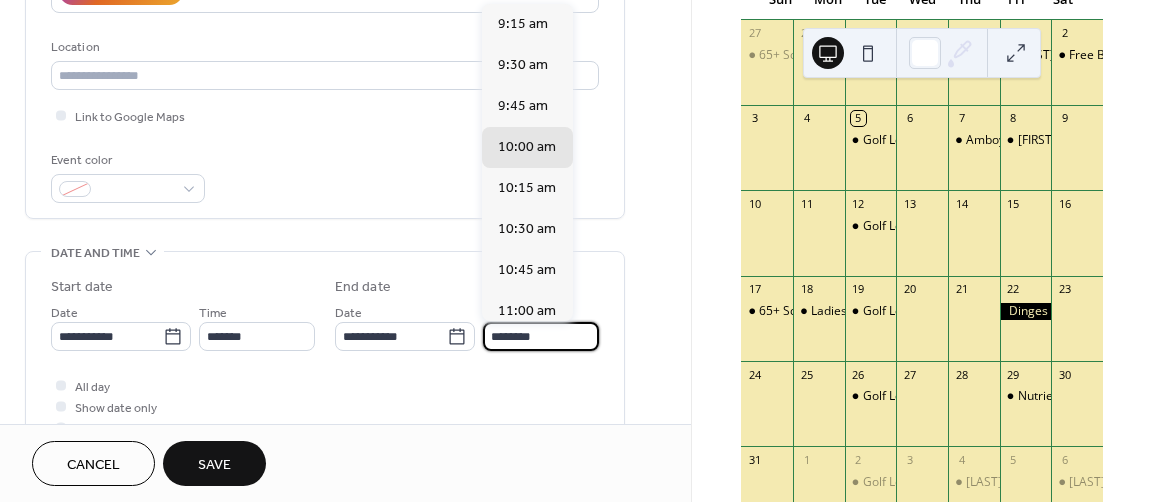 click on "********" at bounding box center [541, 336] 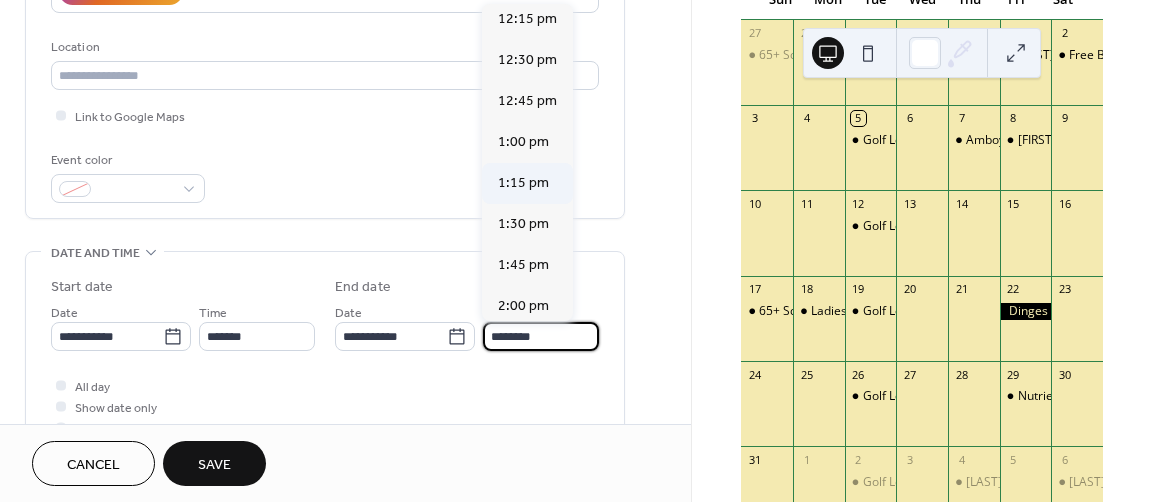 scroll, scrollTop: 500, scrollLeft: 0, axis: vertical 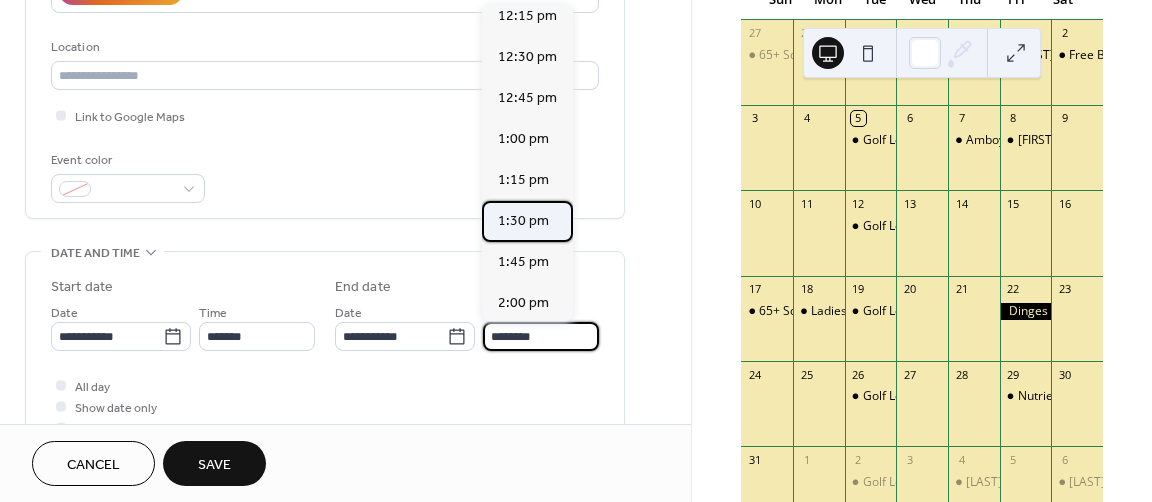 click on "1:30 pm" at bounding box center (523, 221) 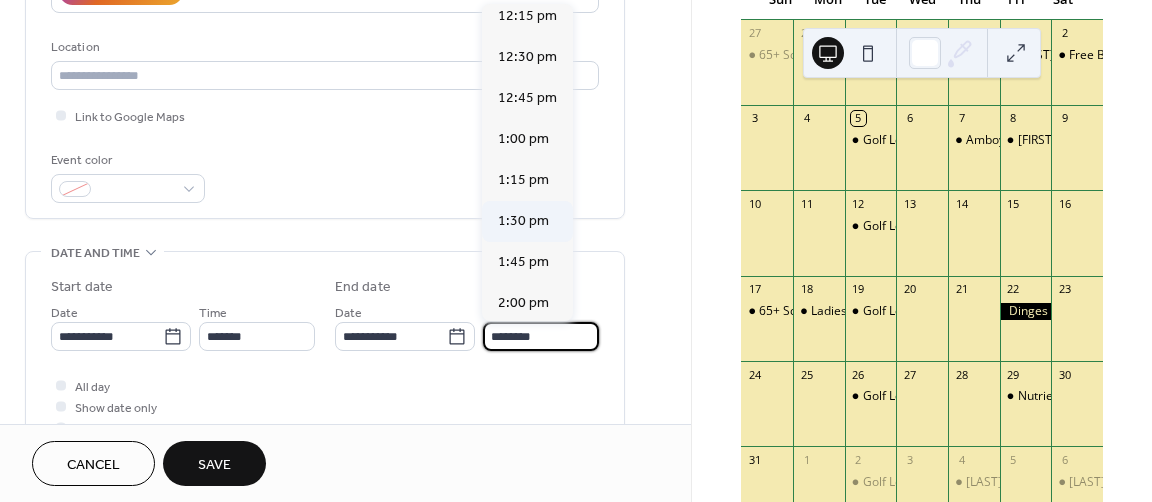 type on "*******" 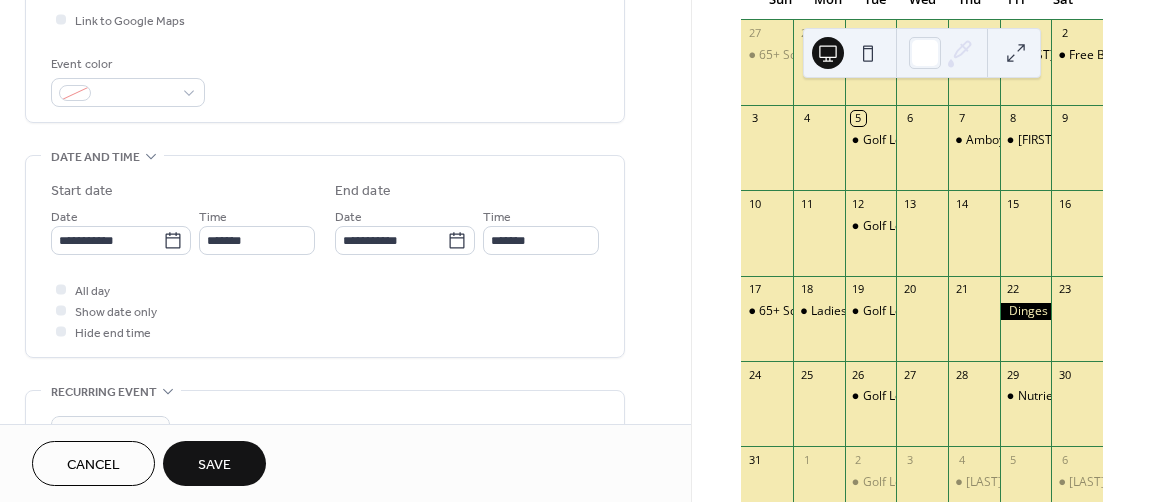 scroll, scrollTop: 500, scrollLeft: 0, axis: vertical 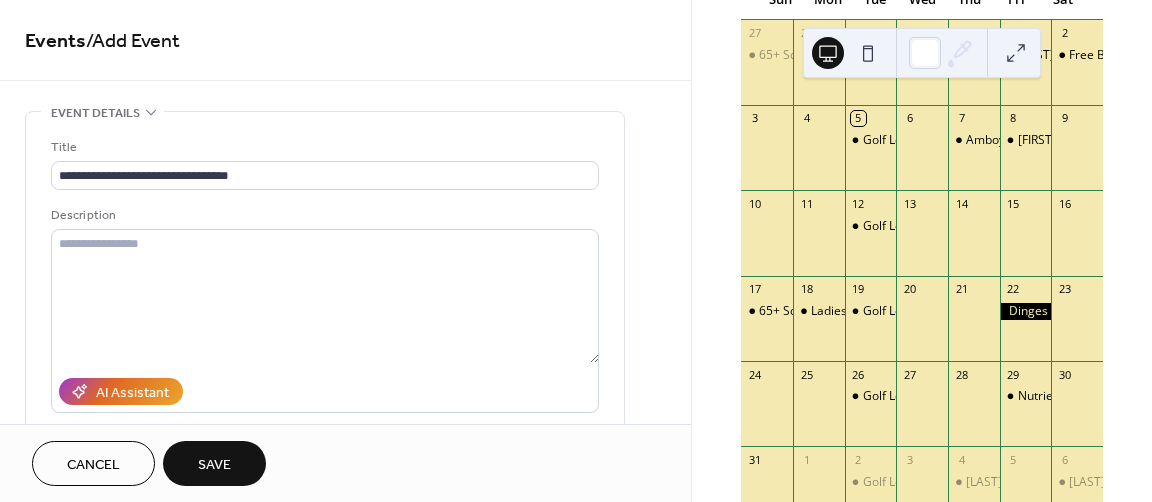 click on "Save" at bounding box center (214, 463) 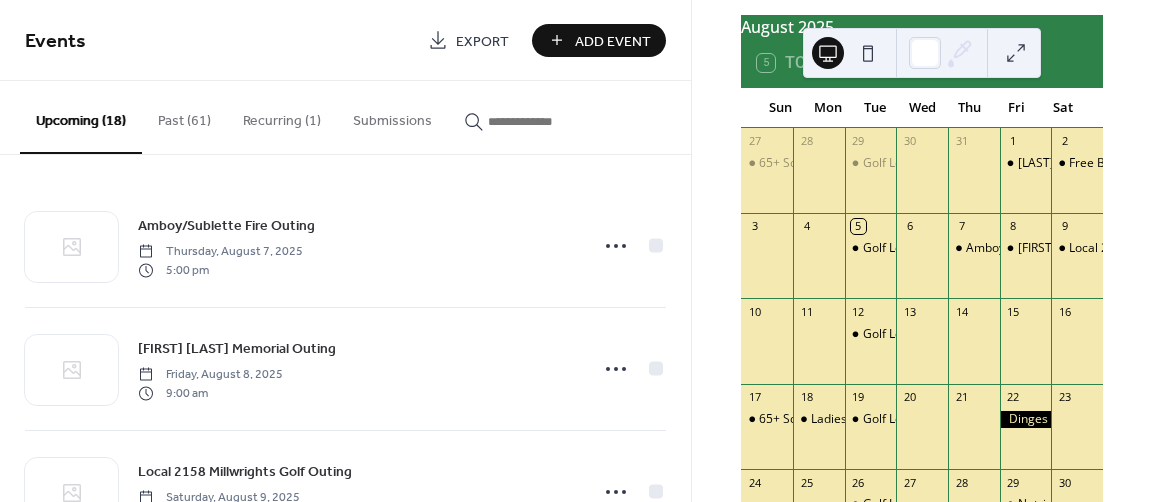 scroll, scrollTop: 88, scrollLeft: 0, axis: vertical 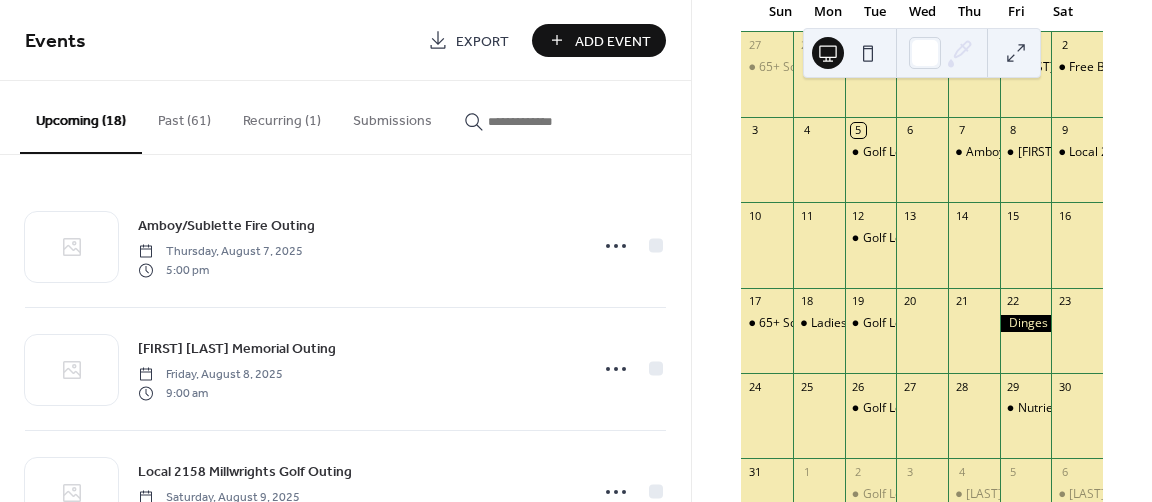 click on "Add Event" at bounding box center [613, 41] 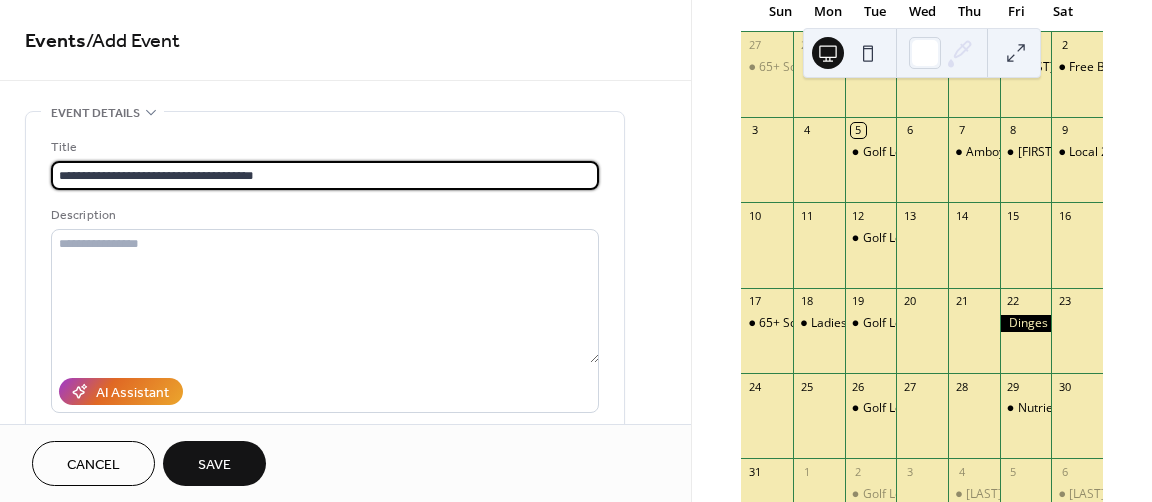 scroll, scrollTop: 0, scrollLeft: 0, axis: both 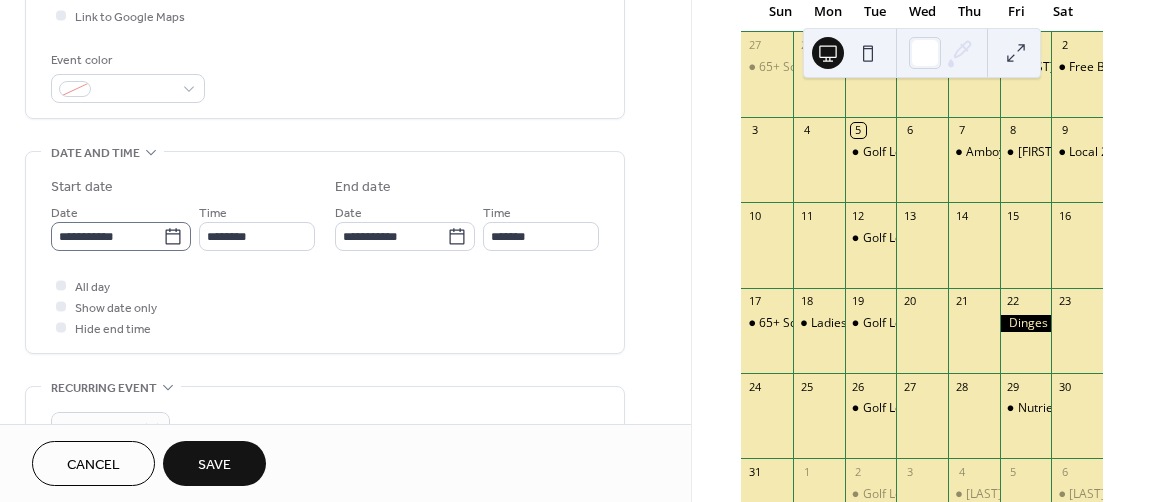 type on "**********" 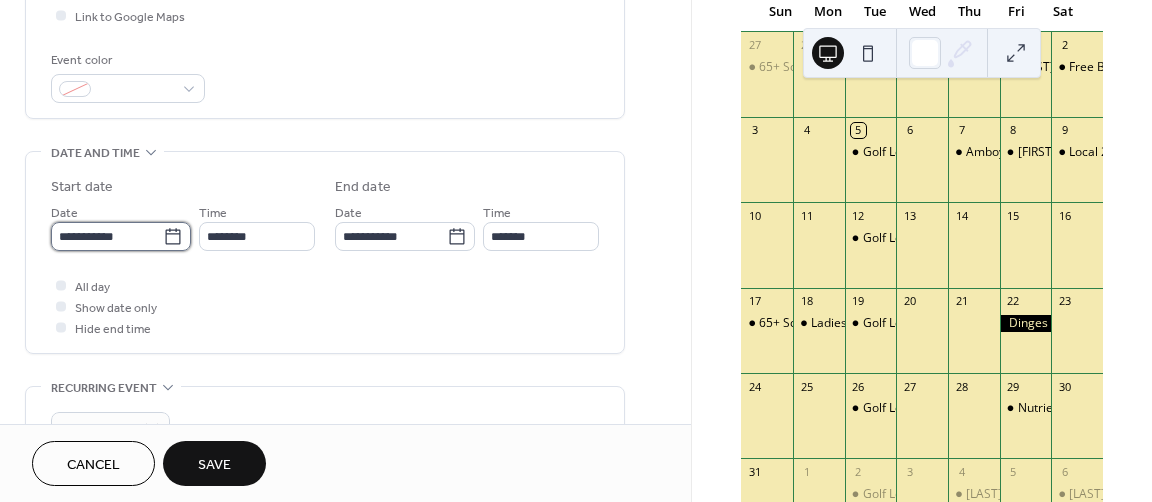 click on "**********" at bounding box center [107, 236] 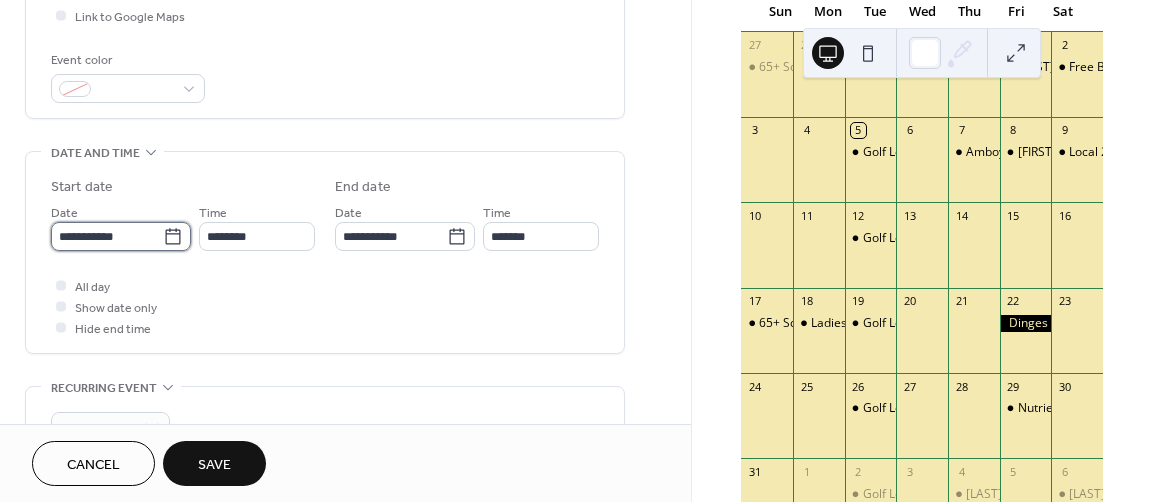scroll, scrollTop: 0, scrollLeft: 0, axis: both 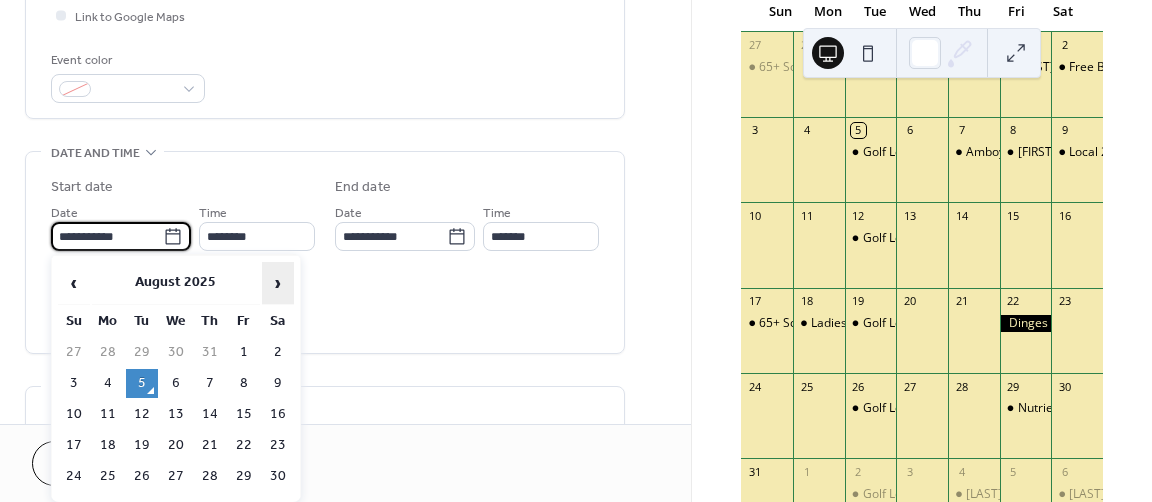 click on "›" at bounding box center (278, 283) 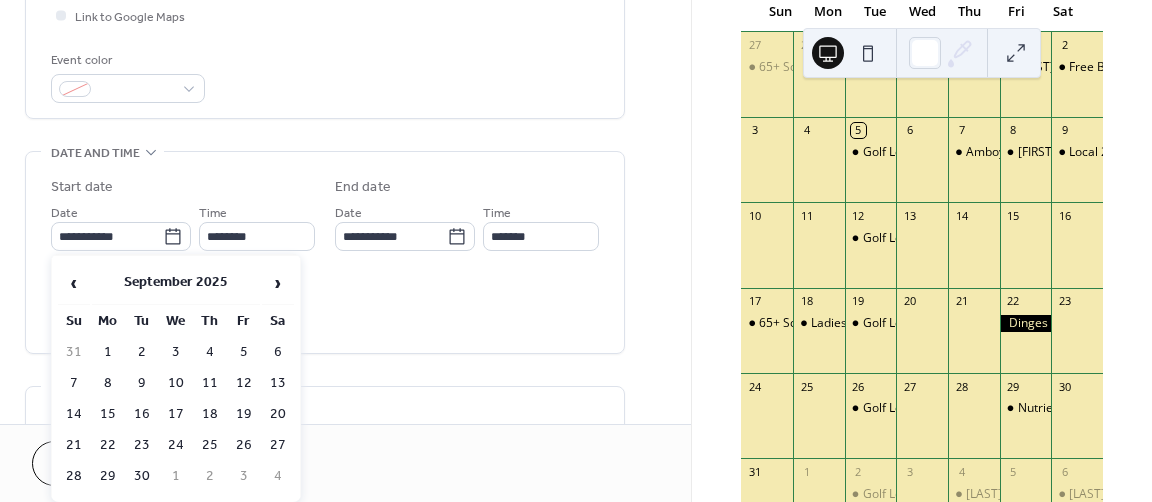 click on "5" at bounding box center [244, 352] 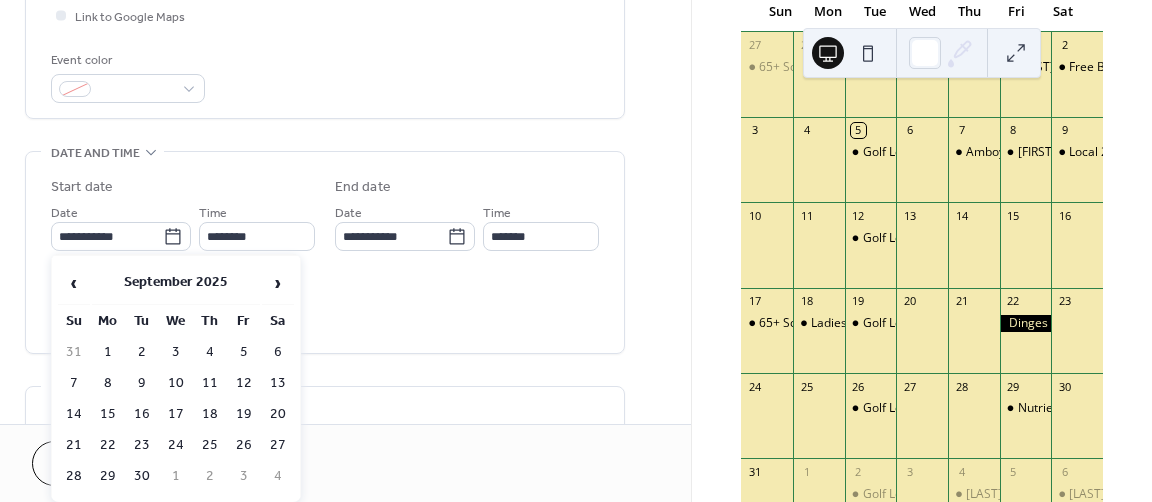 type on "**********" 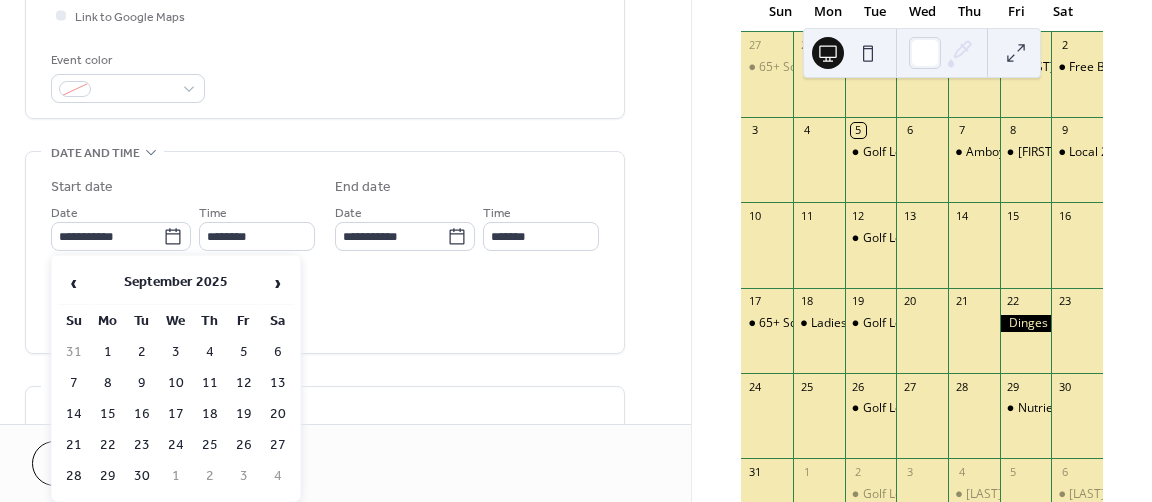 type on "**********" 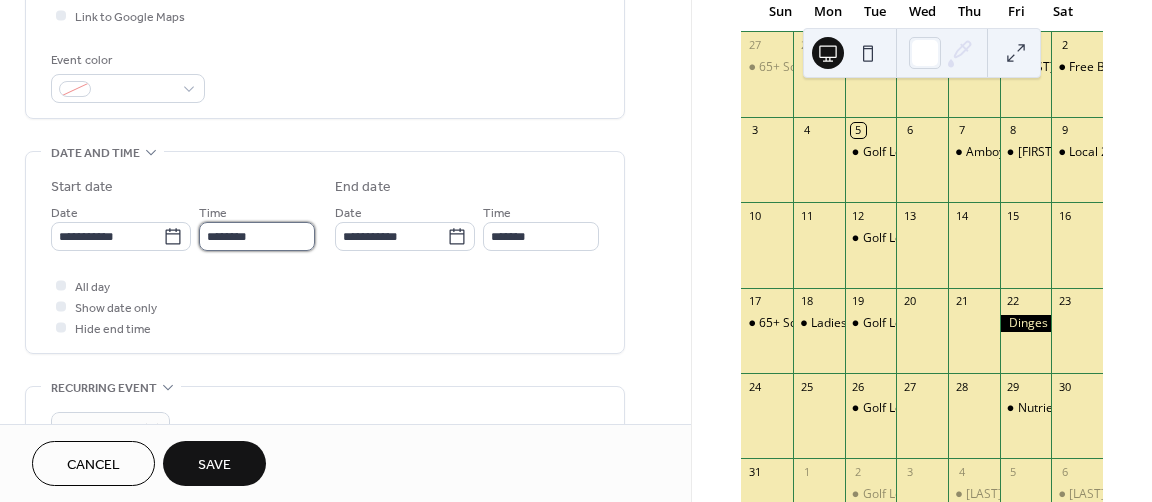 click on "********" at bounding box center (257, 236) 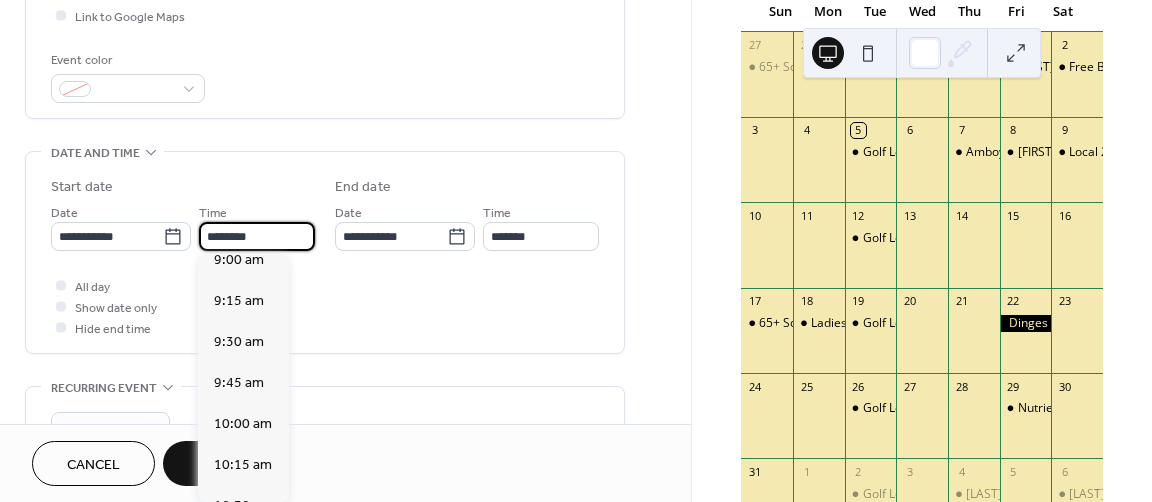 scroll, scrollTop: 1468, scrollLeft: 0, axis: vertical 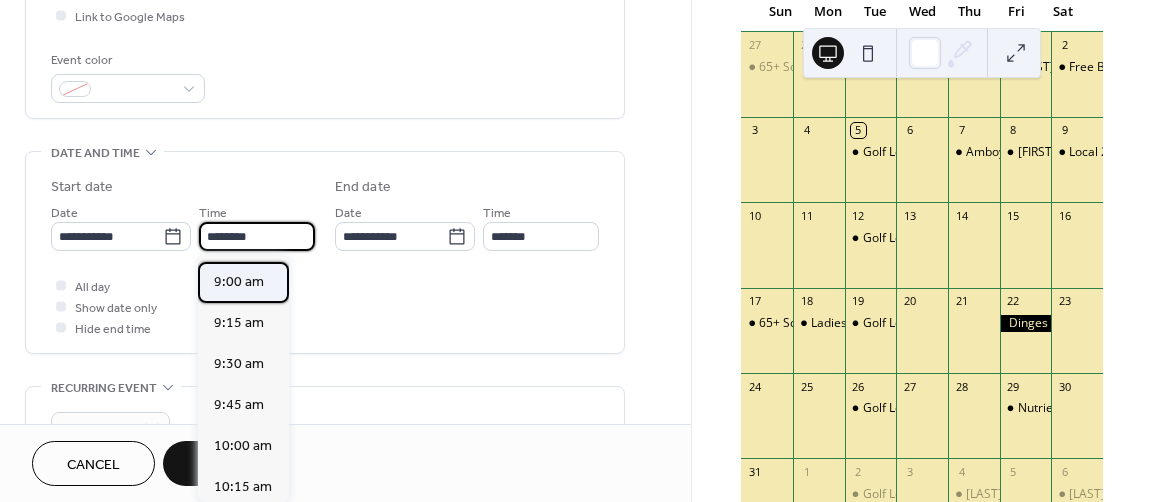 click on "9:00 am" at bounding box center (239, 281) 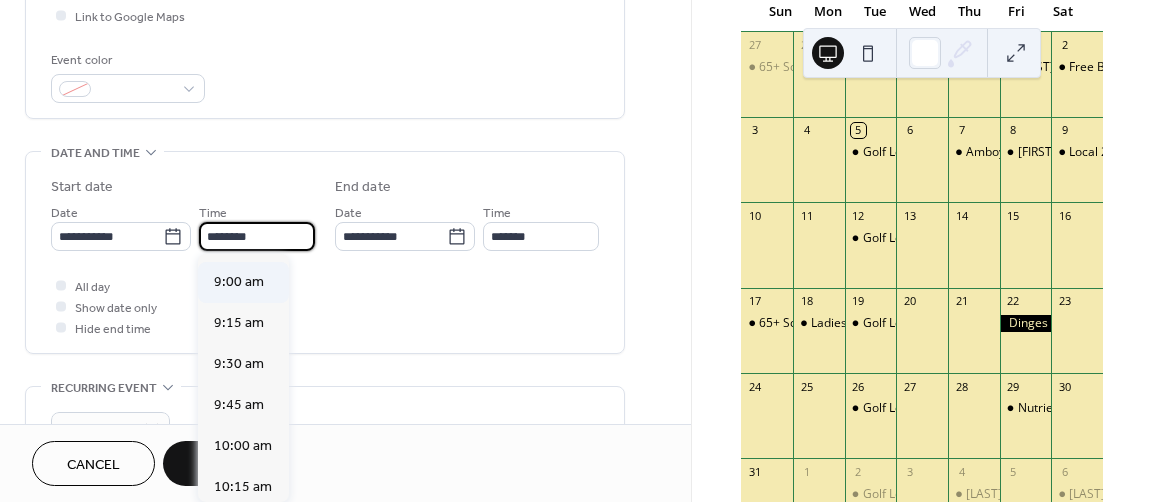 type on "*******" 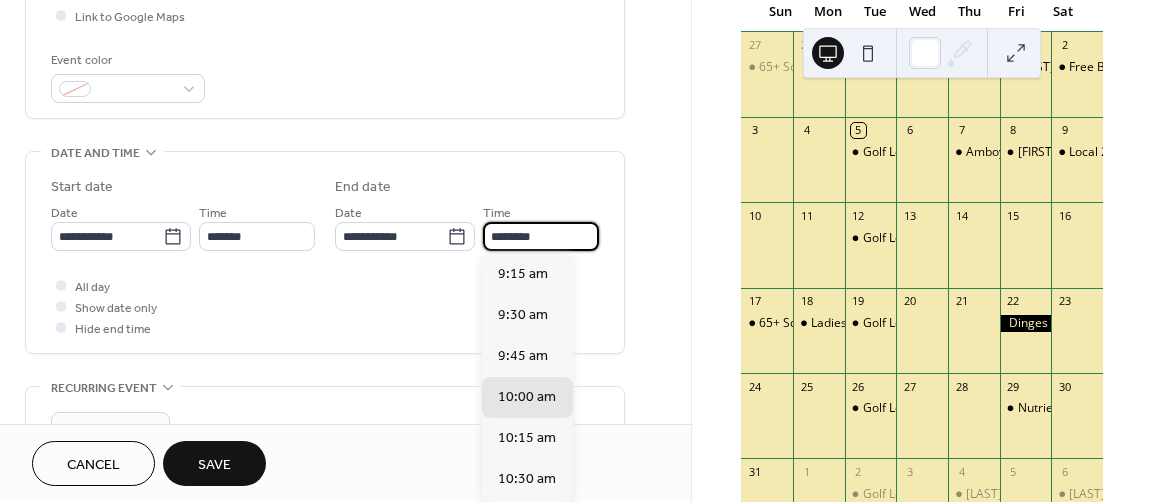 drag, startPoint x: 540, startPoint y: 235, endPoint x: 488, endPoint y: 233, distance: 52.03845 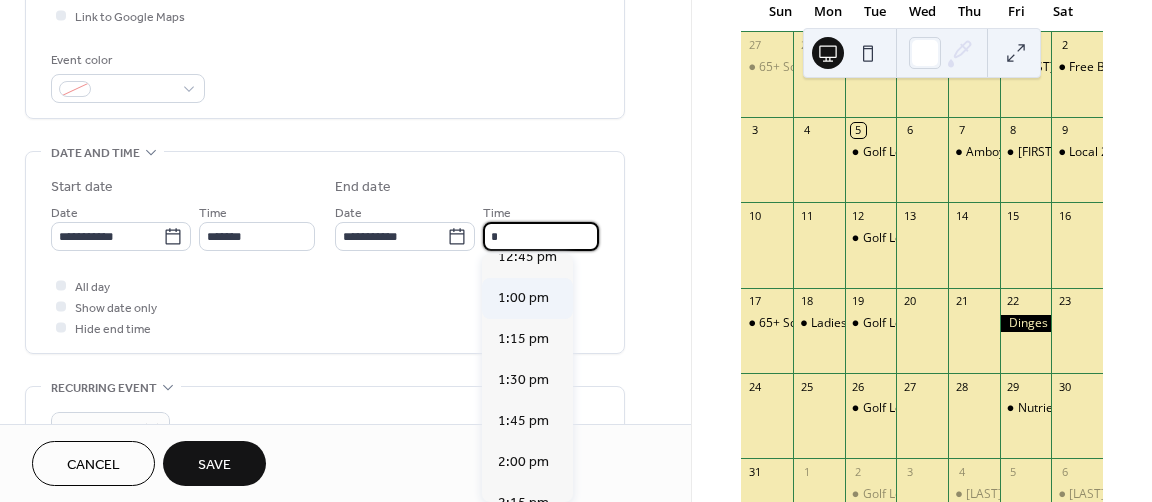 scroll, scrollTop: 600, scrollLeft: 0, axis: vertical 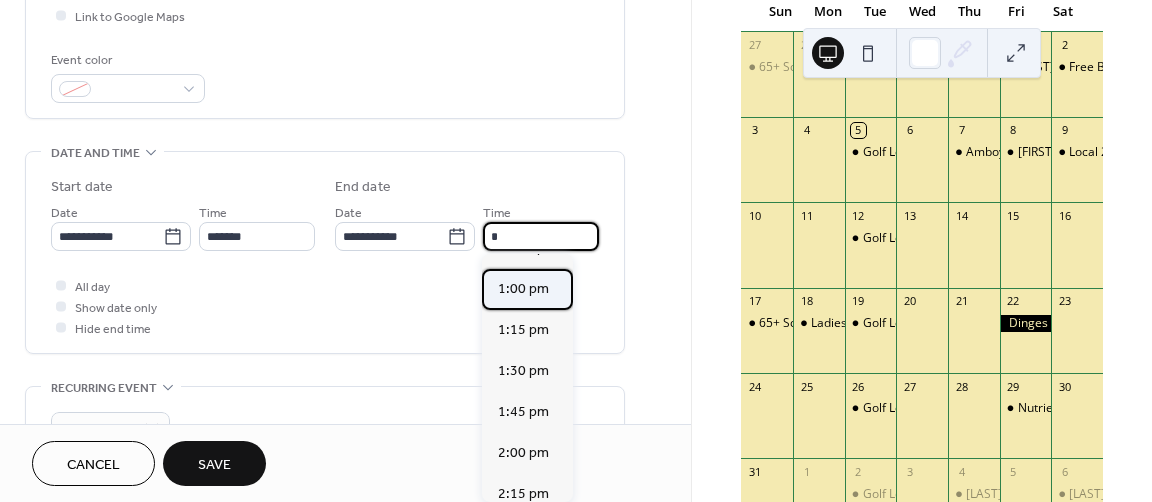 click on "1:00 pm" at bounding box center (523, 288) 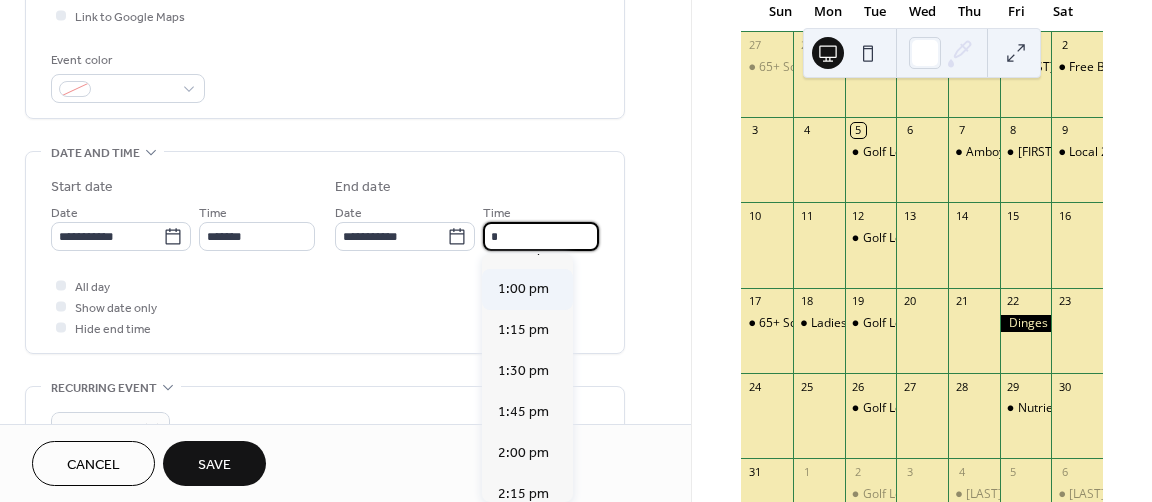 type on "*******" 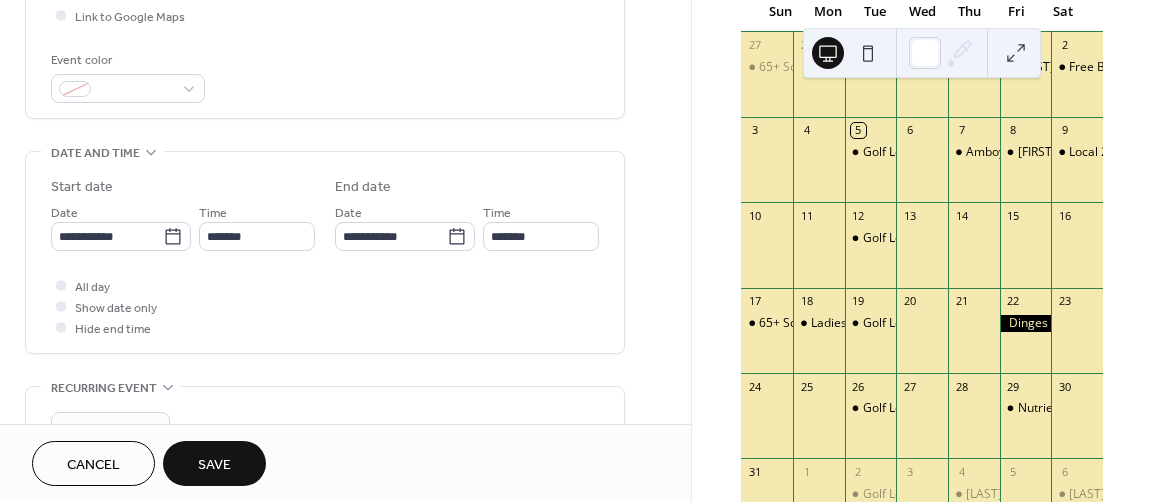 click on "Save" at bounding box center [214, 465] 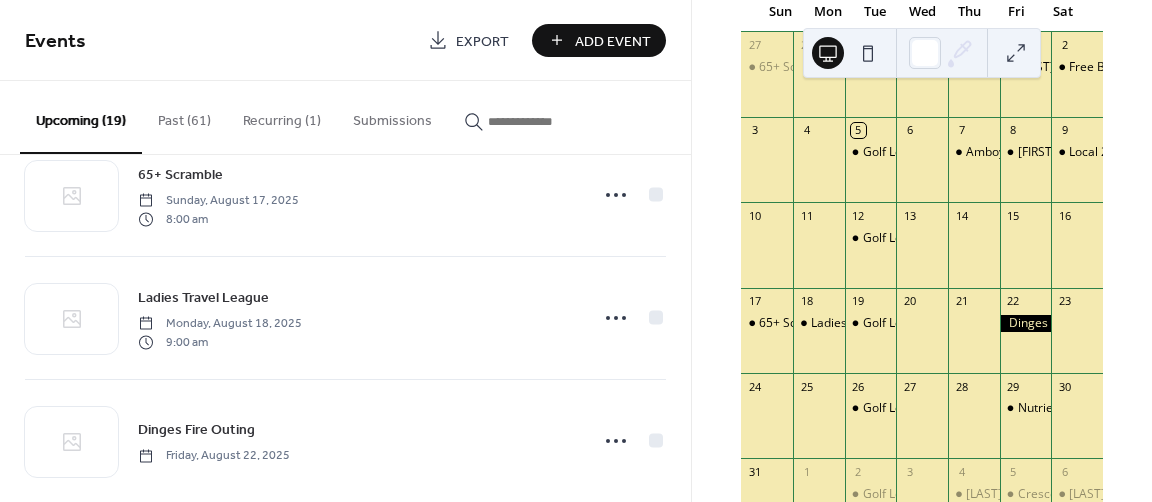 scroll, scrollTop: 500, scrollLeft: 0, axis: vertical 